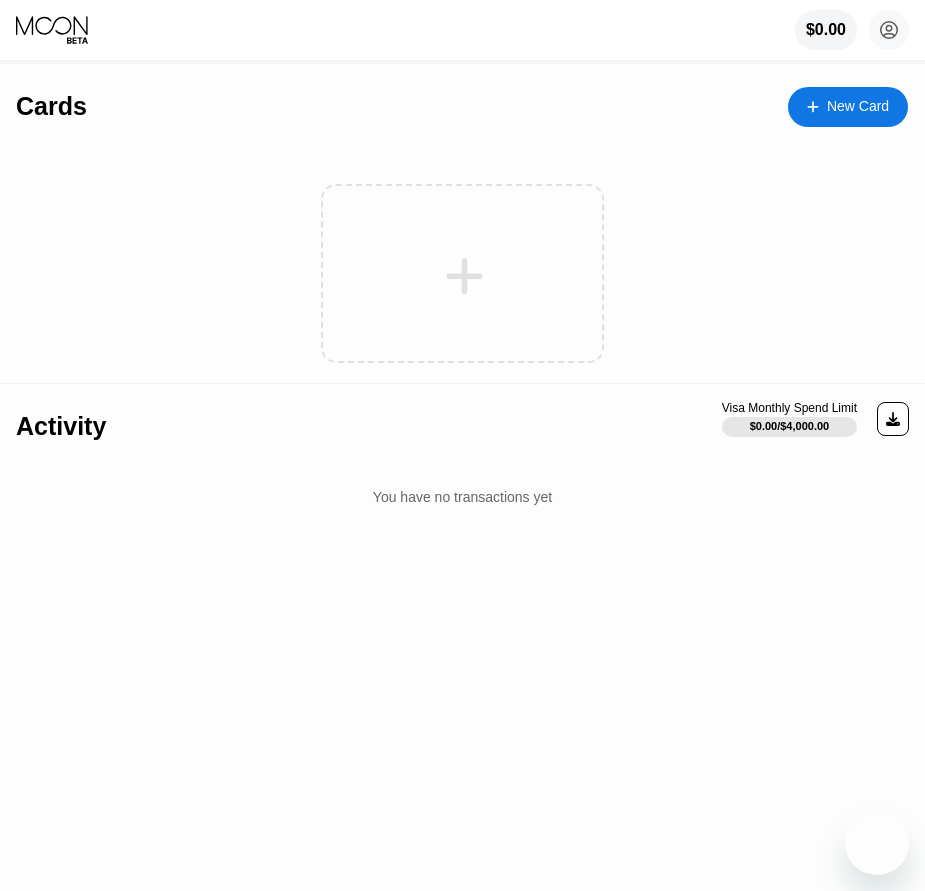 scroll, scrollTop: 0, scrollLeft: 0, axis: both 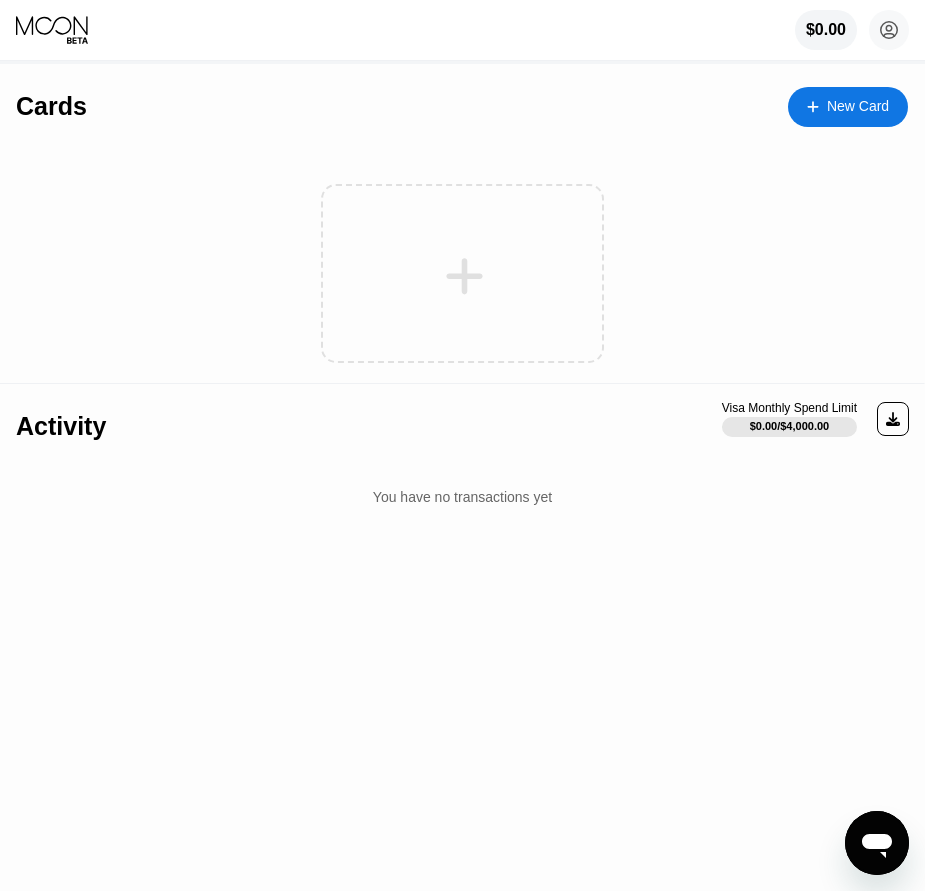 click 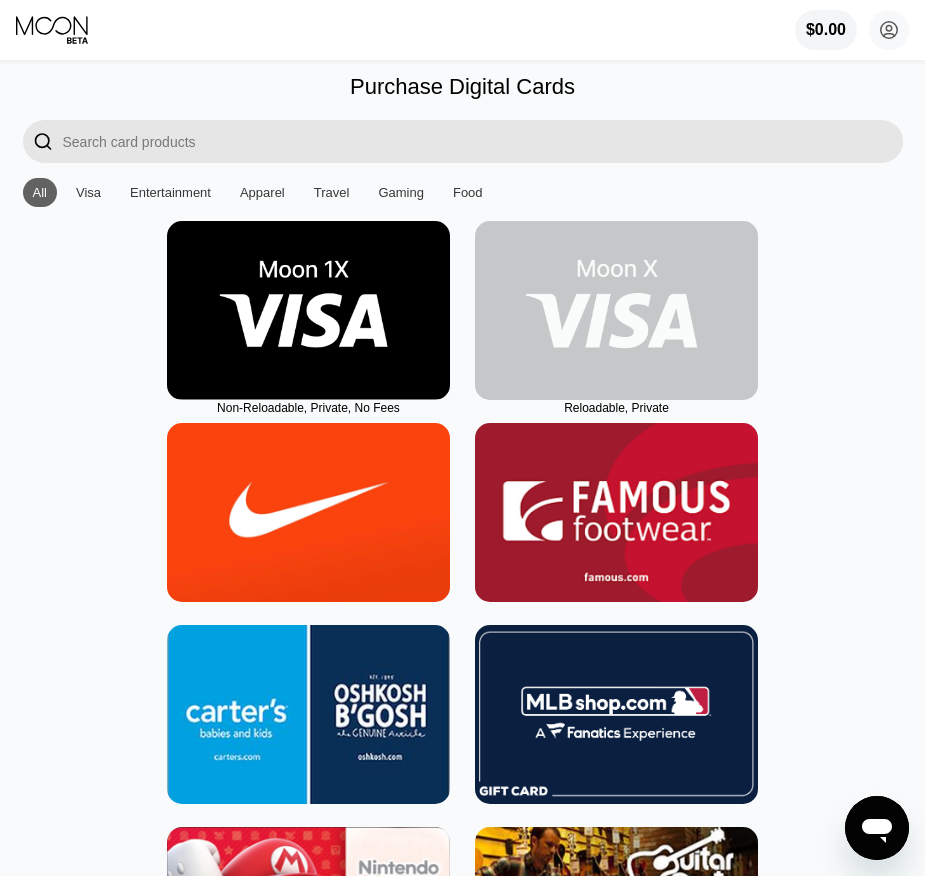 click at bounding box center (616, 310) 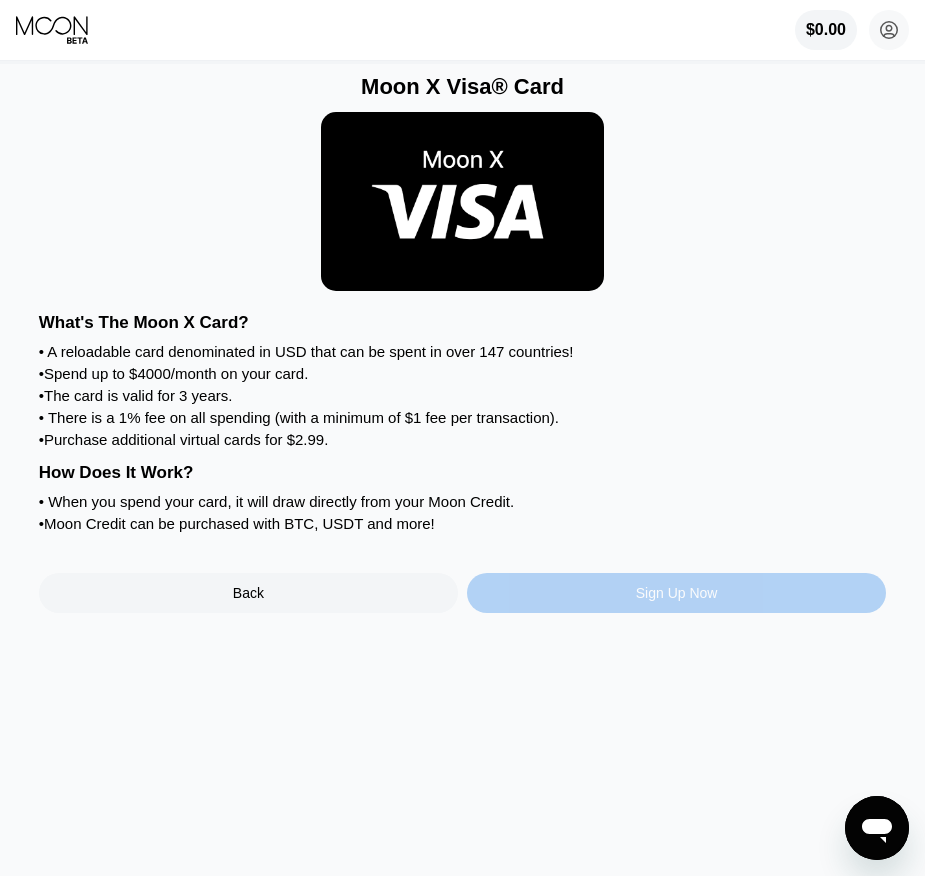 click on "Sign Up Now" at bounding box center (677, 593) 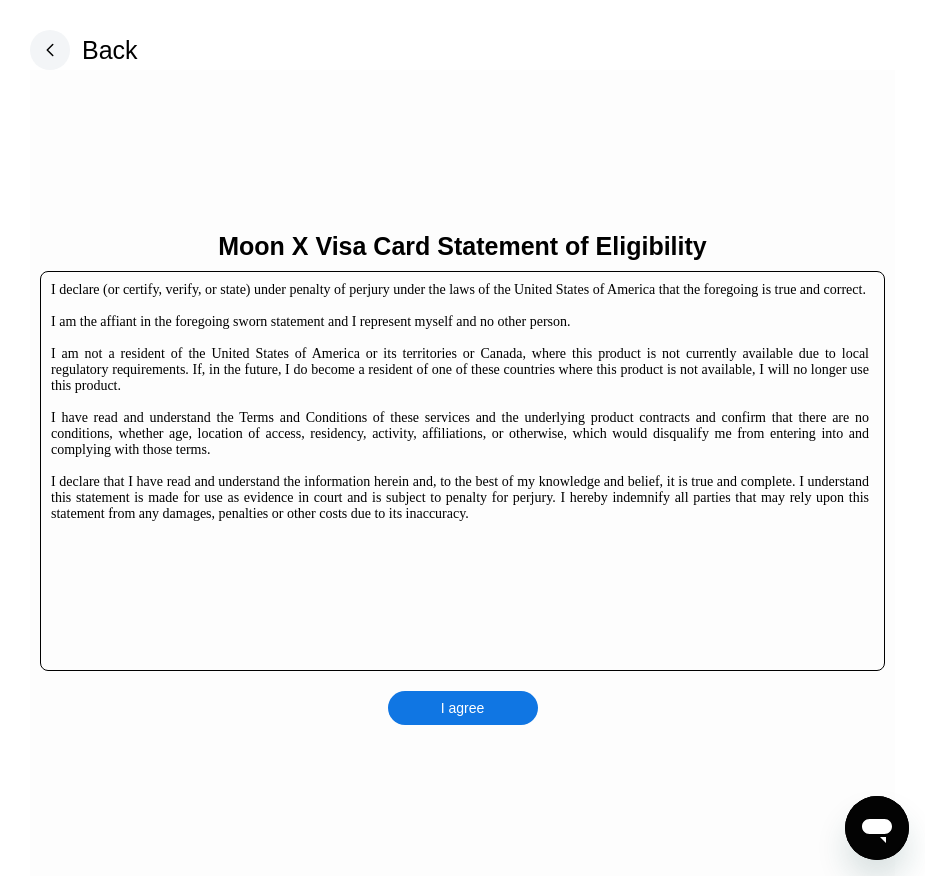 click on "I agree" at bounding box center (463, 708) 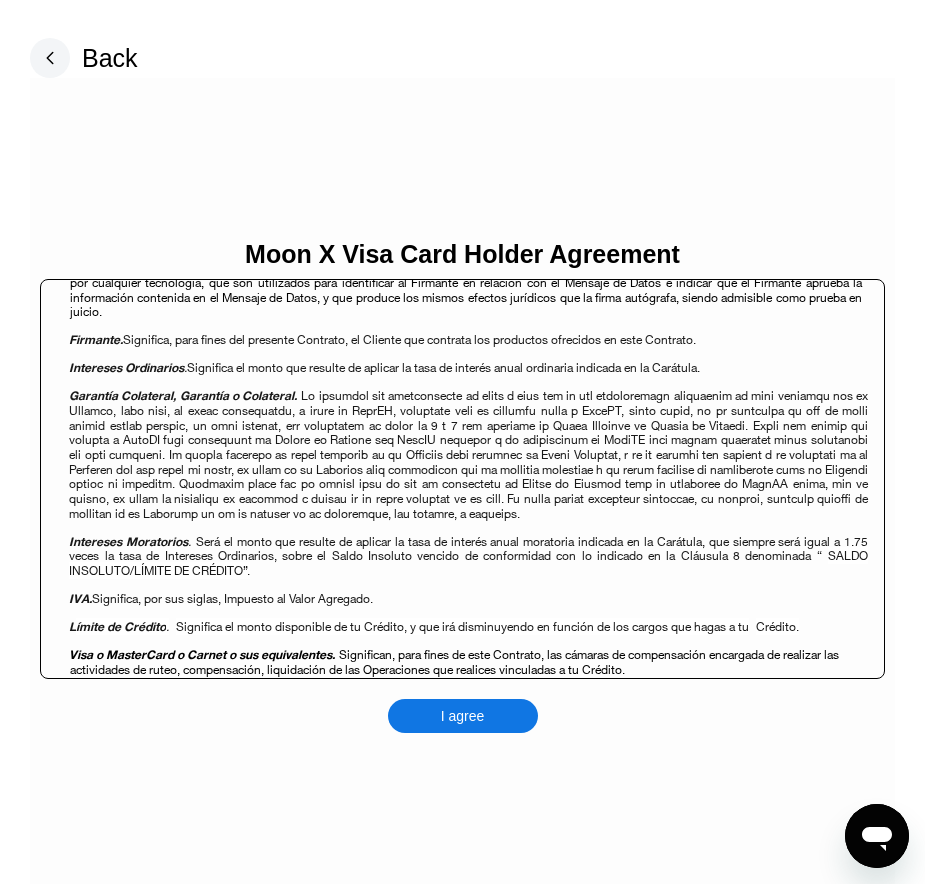 scroll, scrollTop: 1680, scrollLeft: 0, axis: vertical 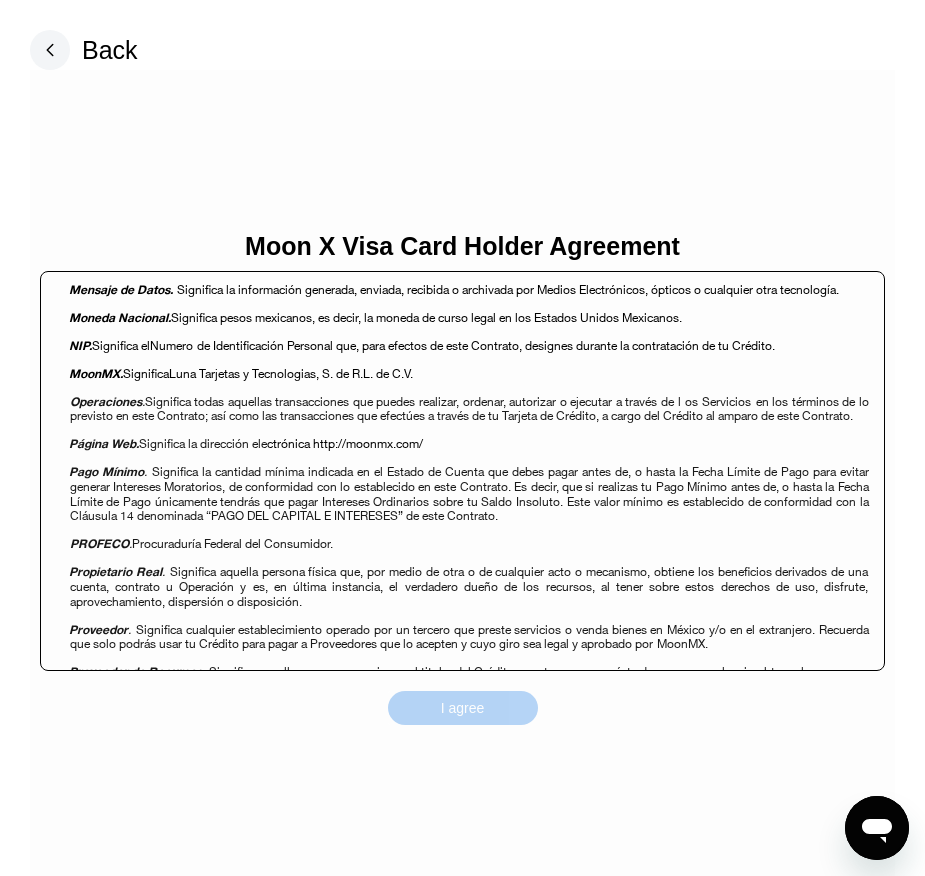 click on "I agree" at bounding box center (463, 708) 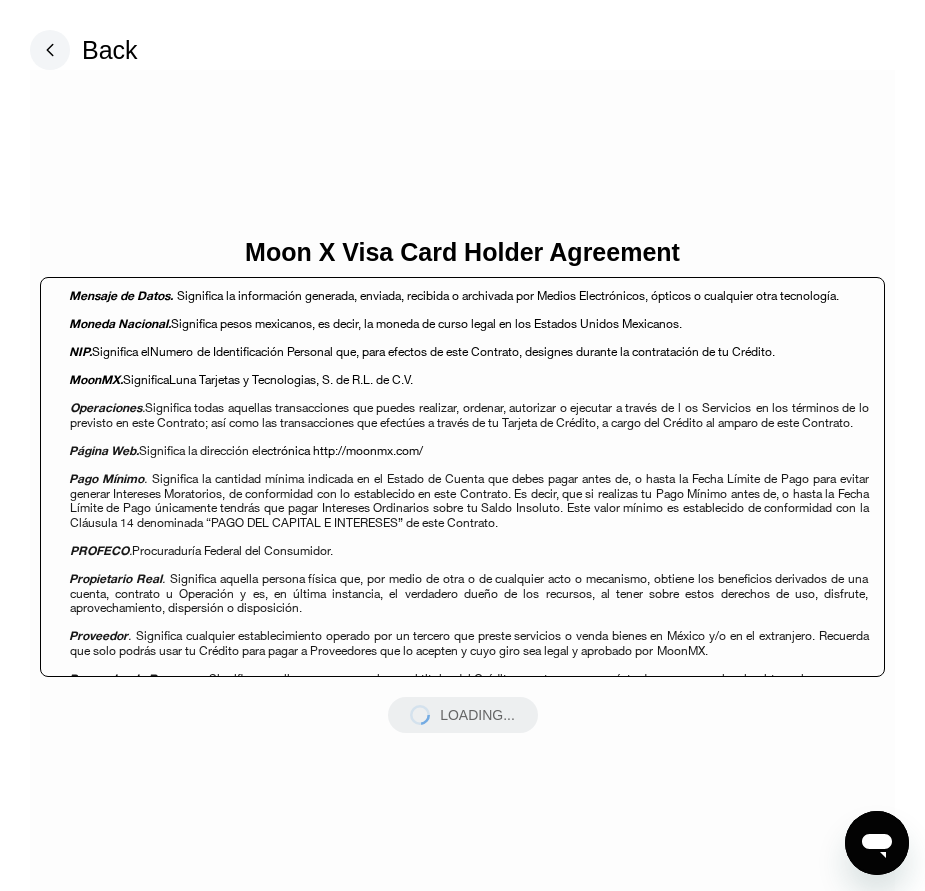 scroll, scrollTop: 1680, scrollLeft: 0, axis: vertical 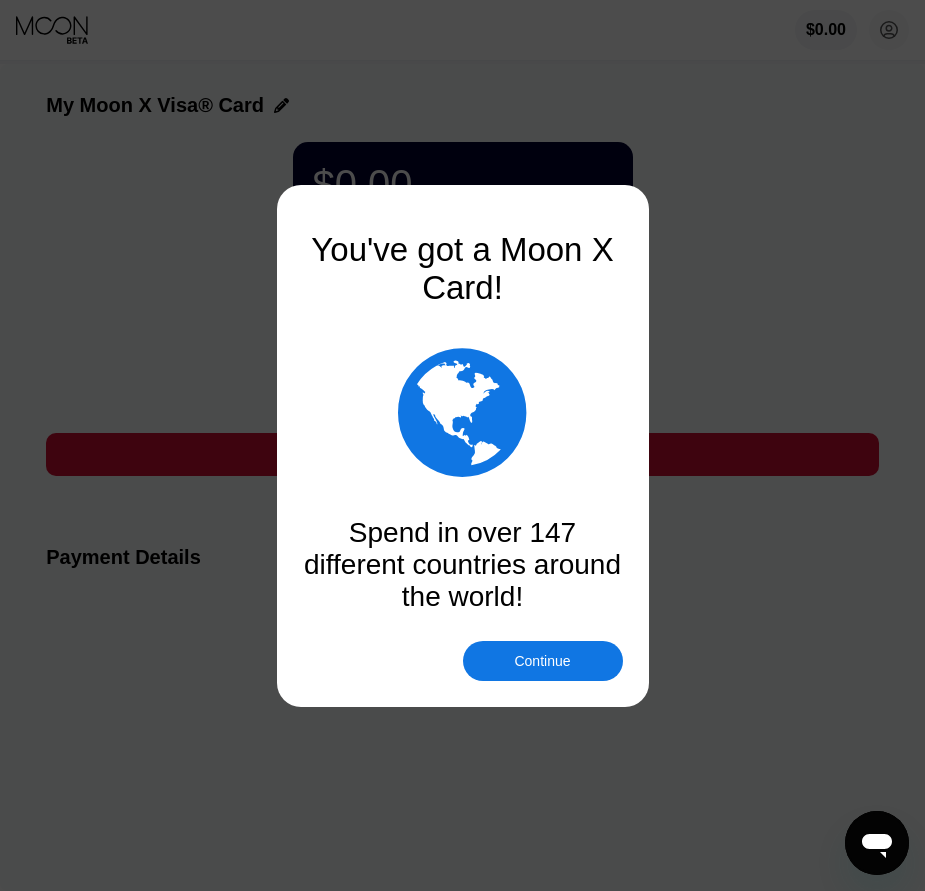 click on "Continue" at bounding box center (542, 661) 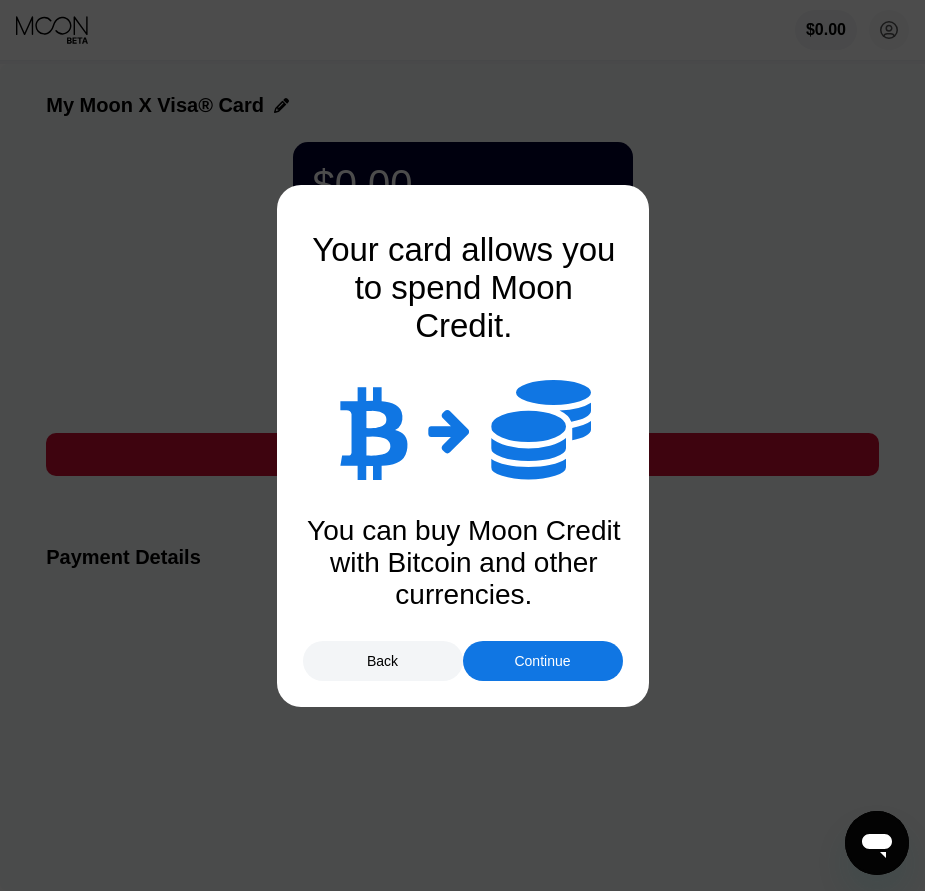 click on "Continue" at bounding box center [542, 661] 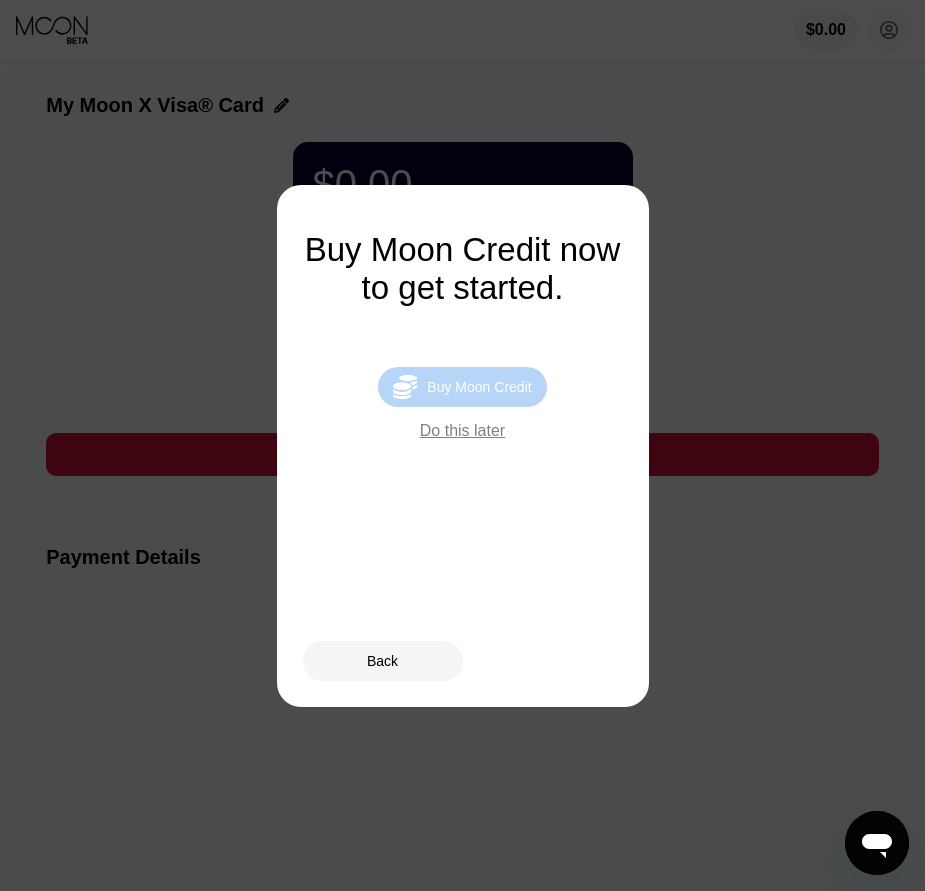 click on "Buy Moon Credit" at bounding box center [479, 387] 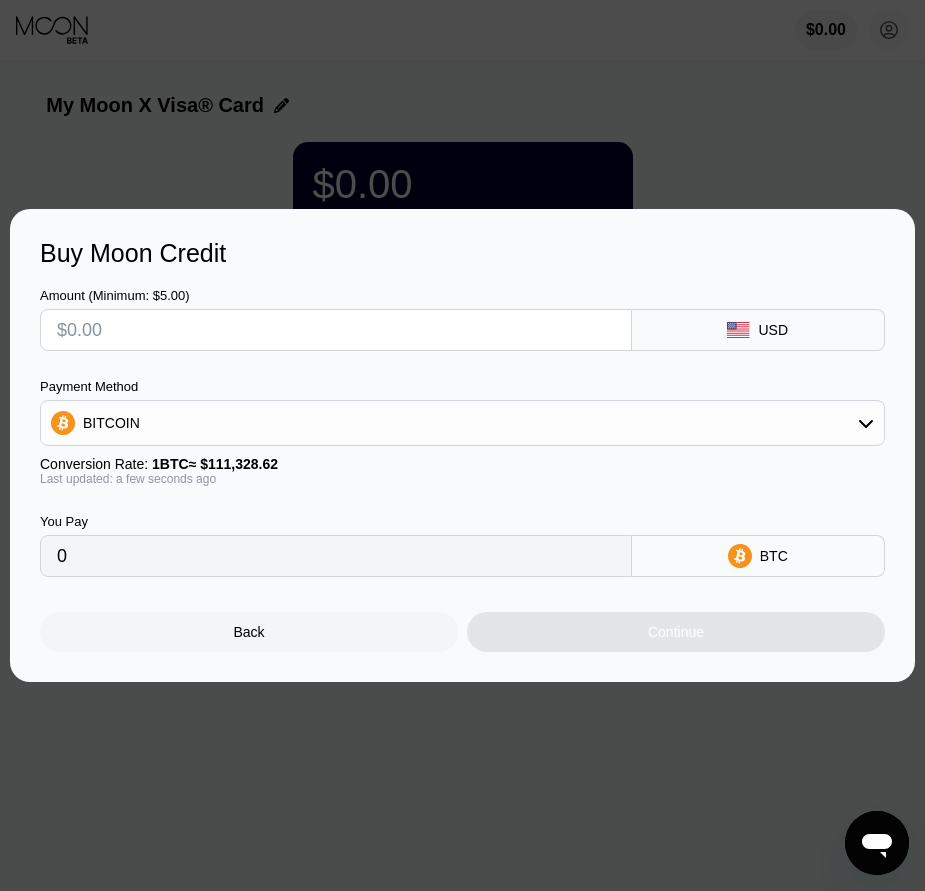 click at bounding box center (336, 330) 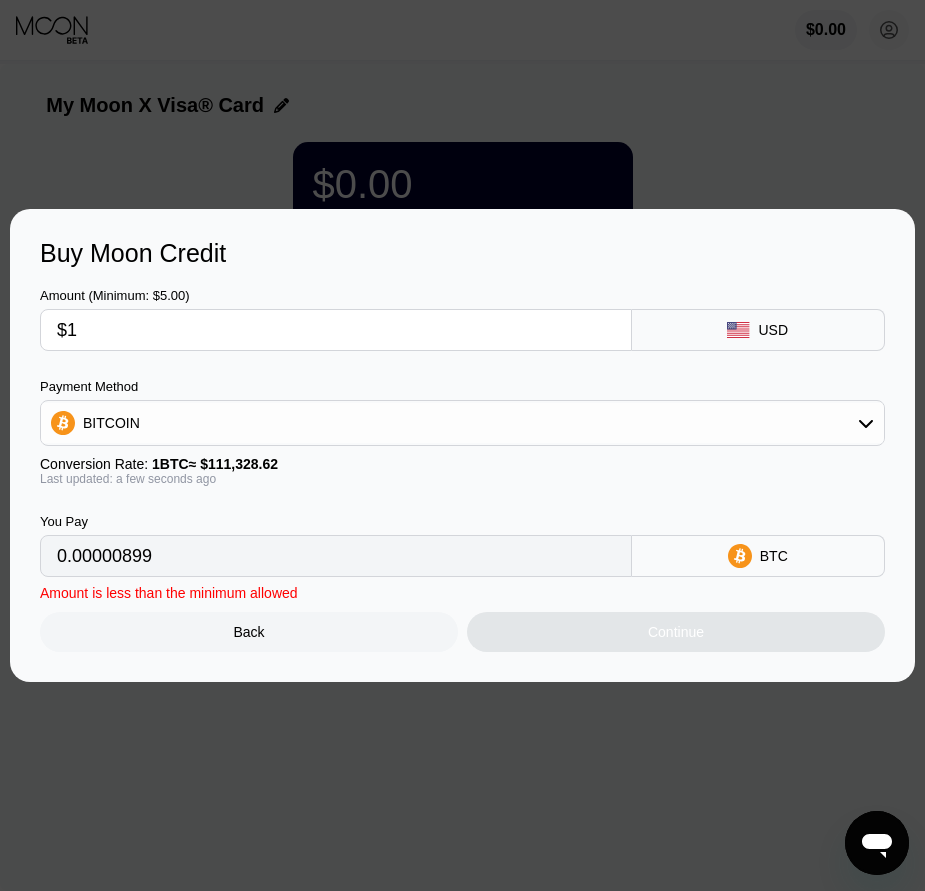 type on "0.00000899" 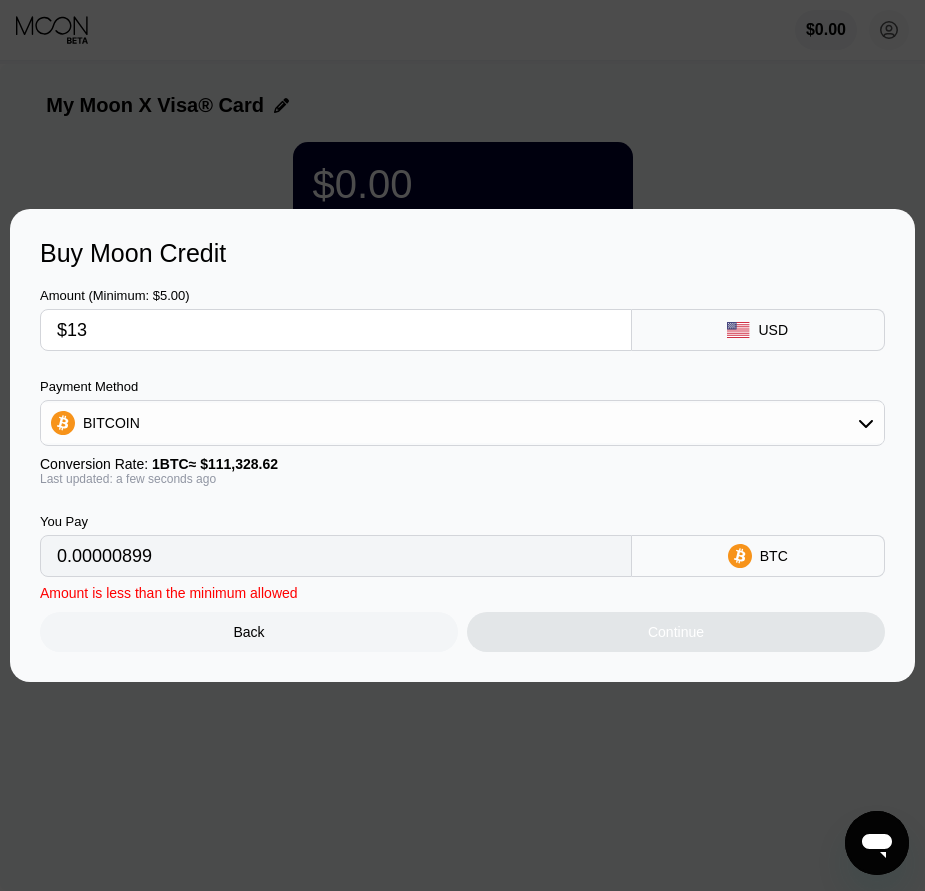 type on "0.00011678" 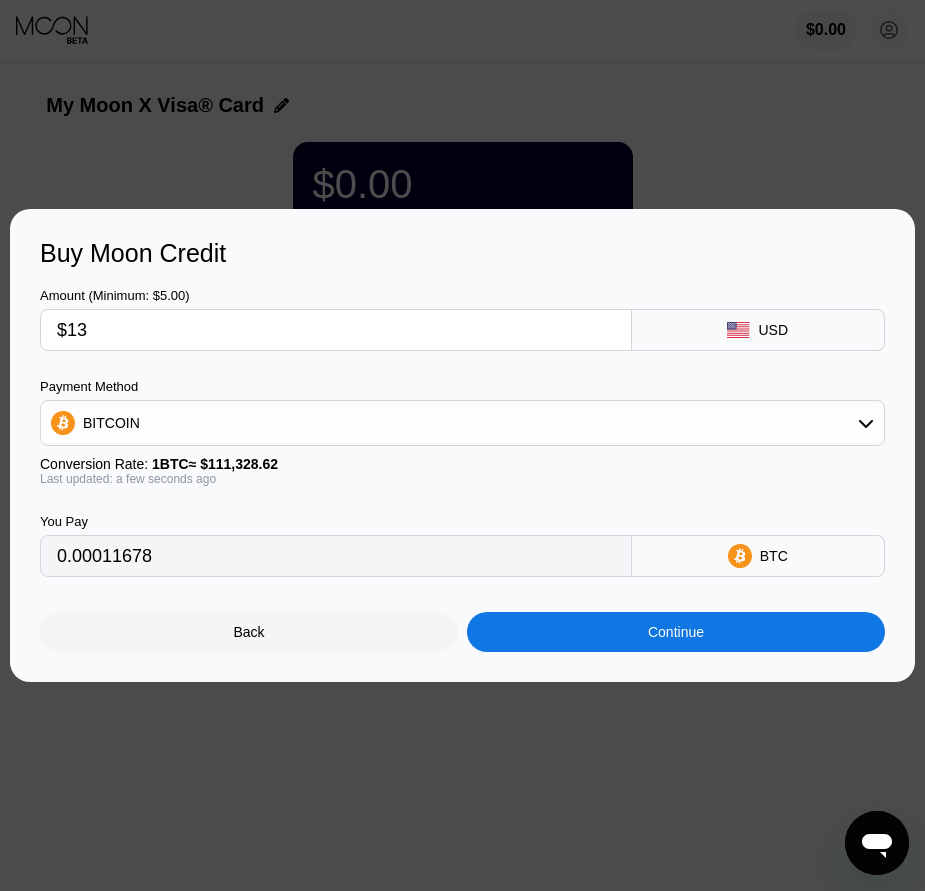 type on "$13" 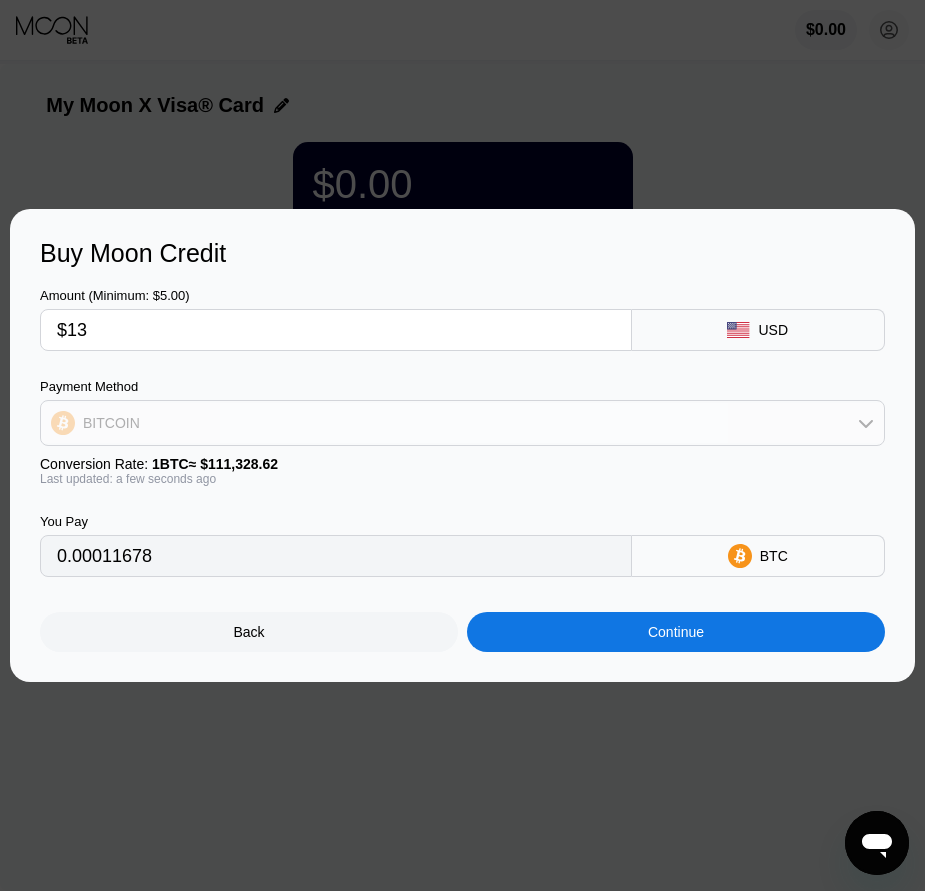 click on "BITCOIN" at bounding box center (462, 423) 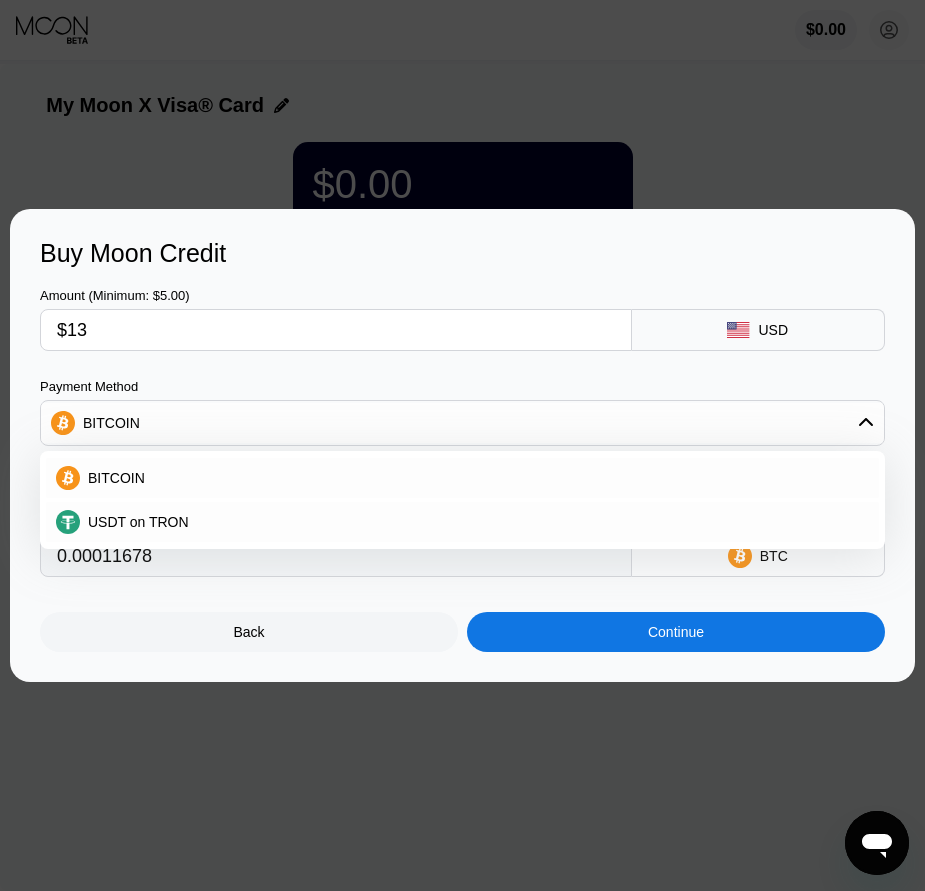 click on "USDT on TRON" at bounding box center [474, 522] 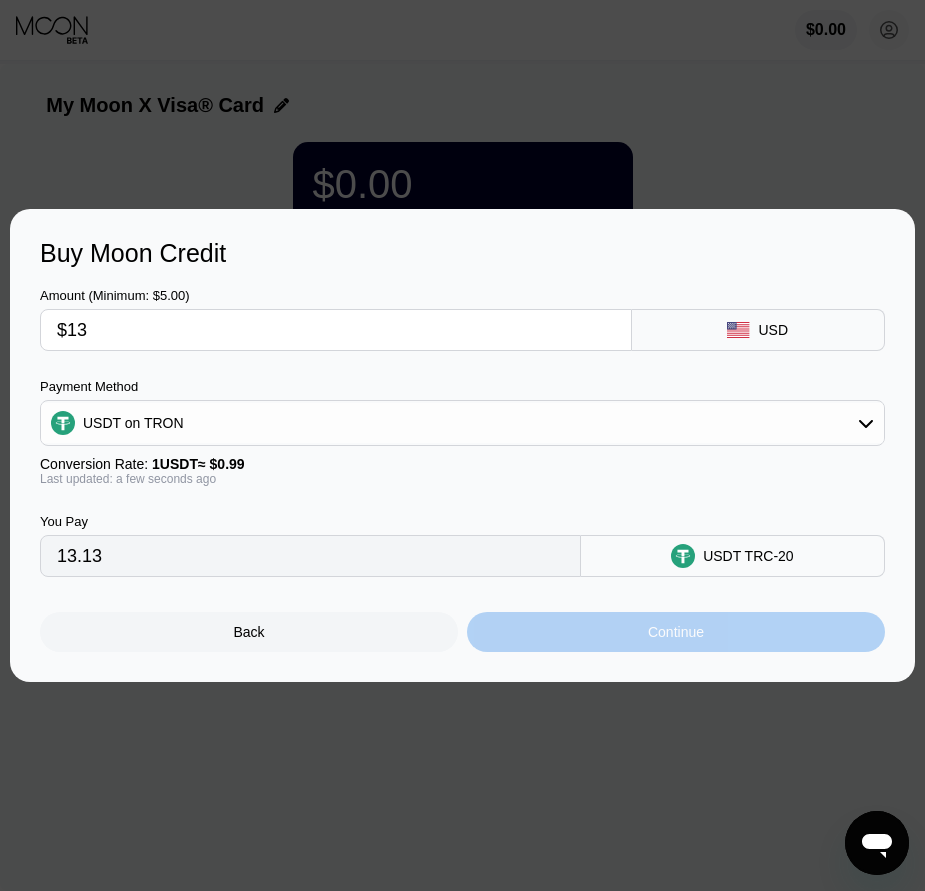 drag, startPoint x: 653, startPoint y: 635, endPoint x: 641, endPoint y: 631, distance: 12.649111 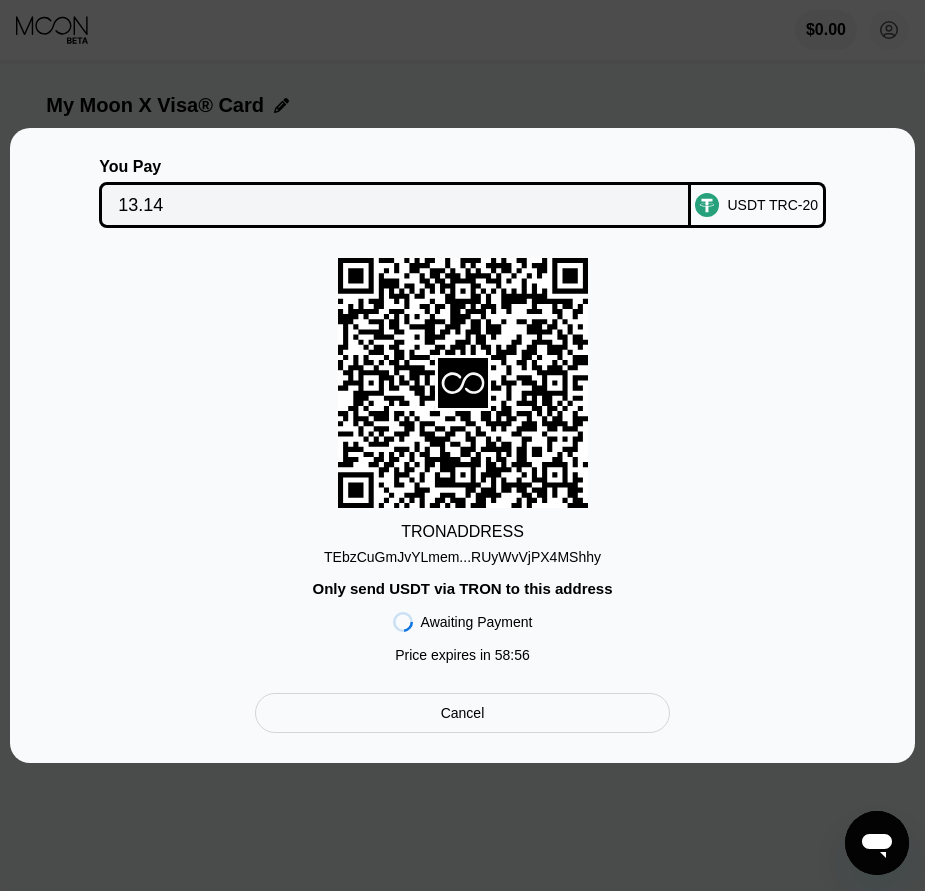 click on "TEbzCuGmJvYLmem...RUyWvVjPX4MShhy" at bounding box center (462, 557) 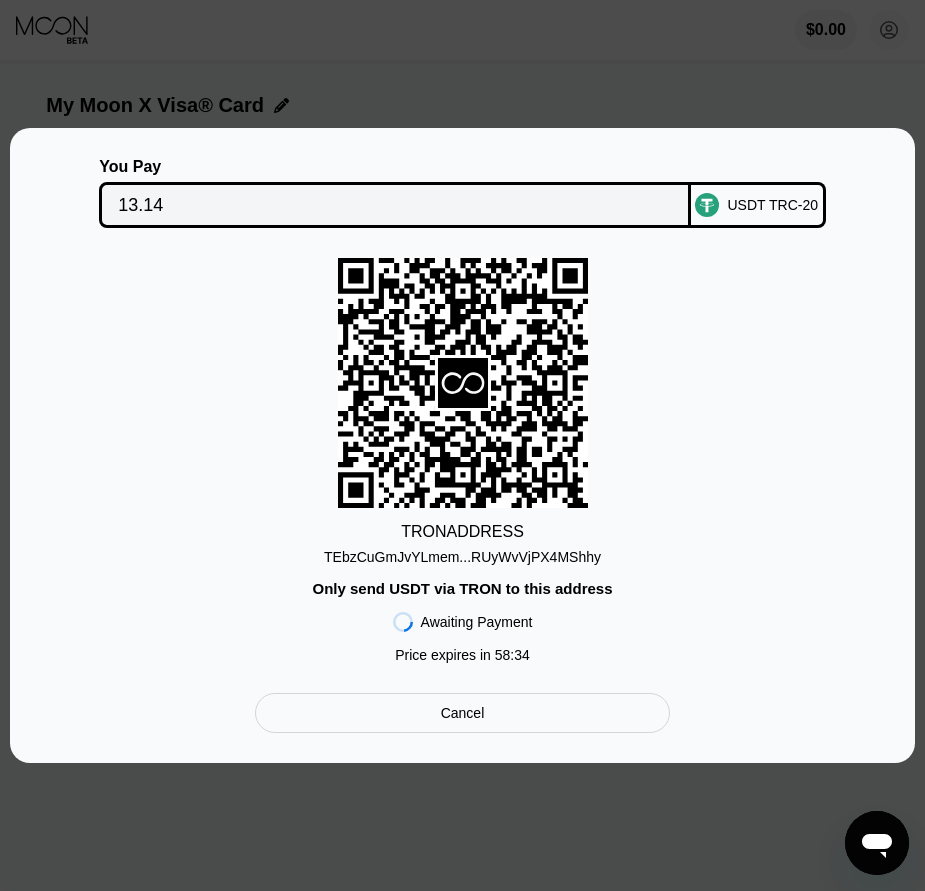 click on "13.14" at bounding box center (395, 205) 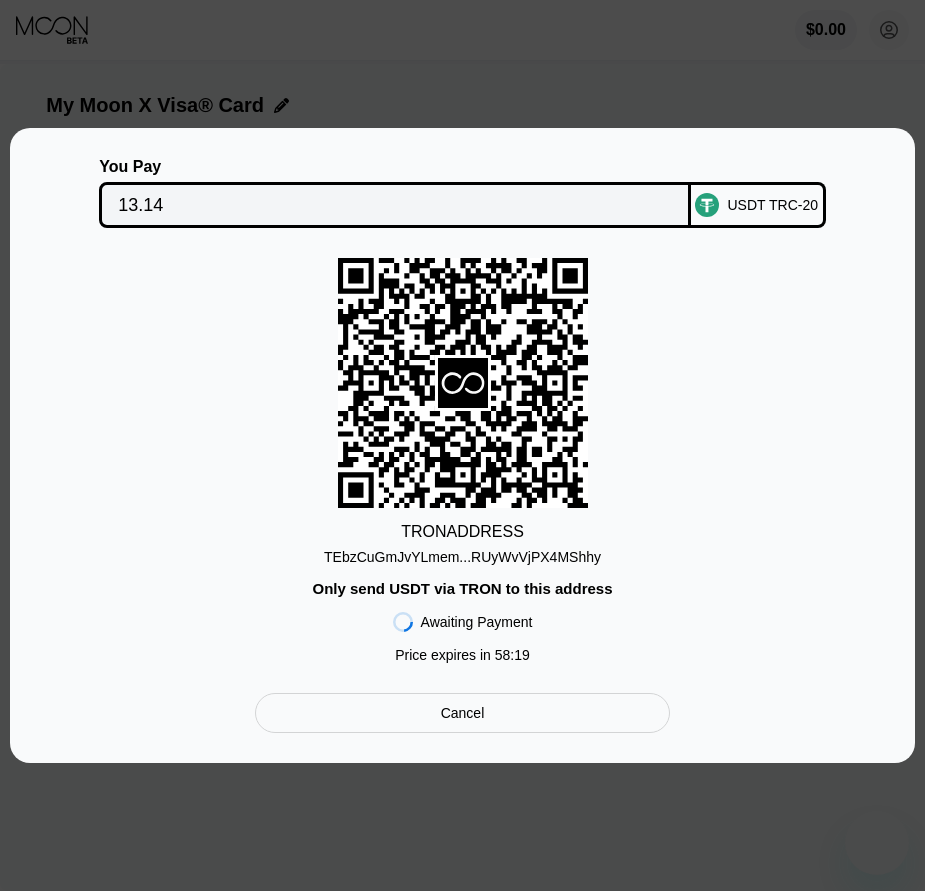 scroll, scrollTop: 0, scrollLeft: 0, axis: both 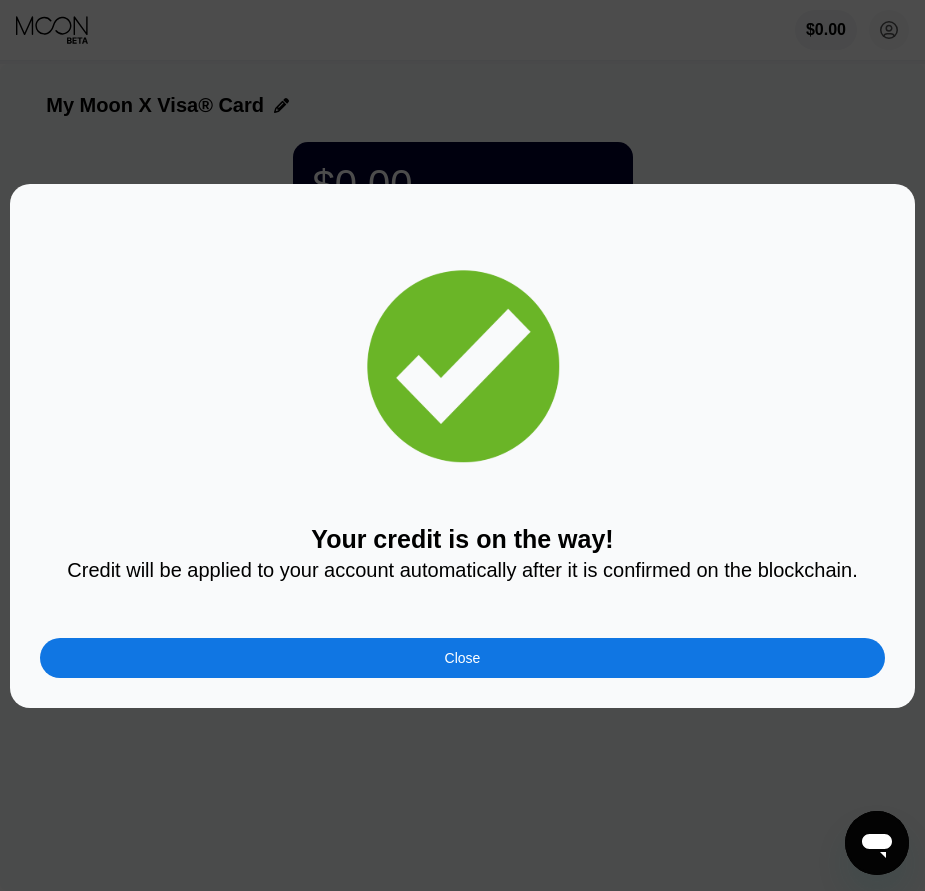 click on "Close" at bounding box center (462, 658) 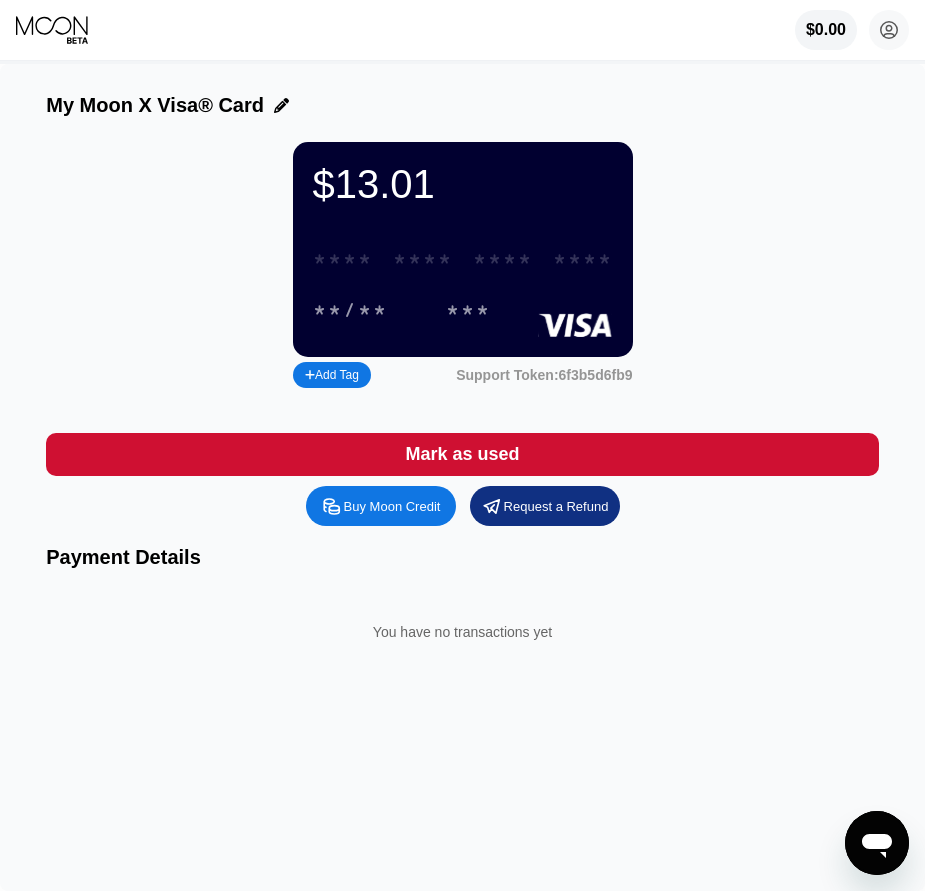 click on "* * * * * * * * * * * * ****" at bounding box center [463, 259] 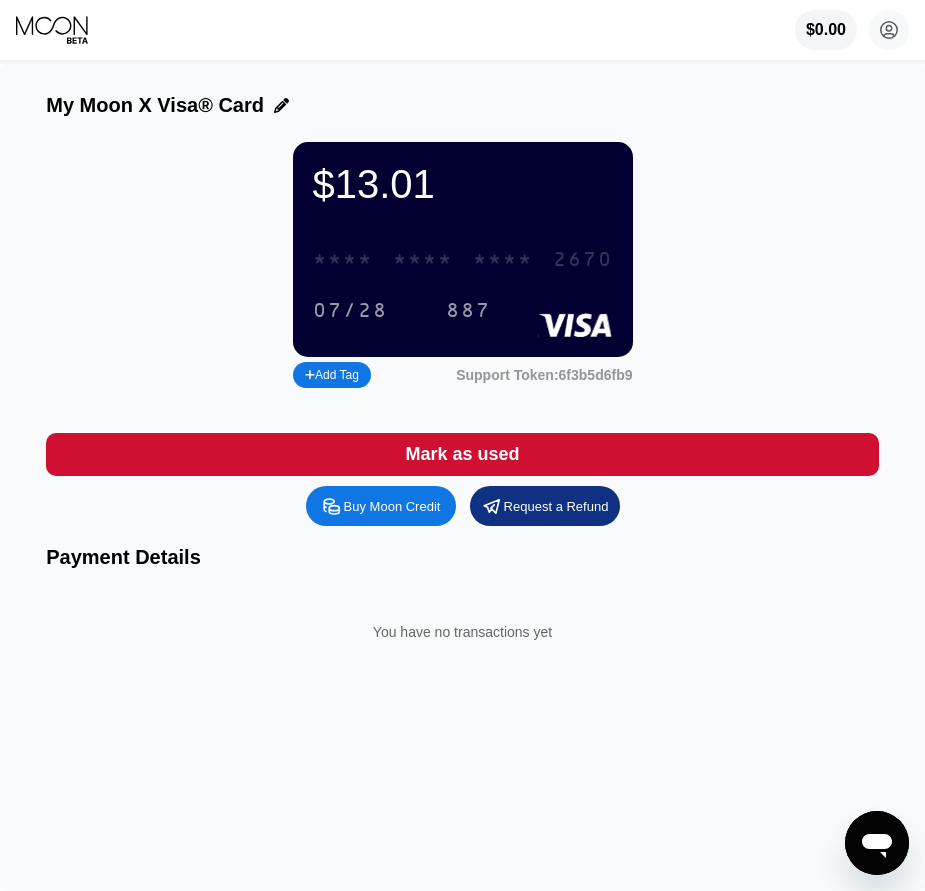 click on "* * * *" at bounding box center [503, 260] 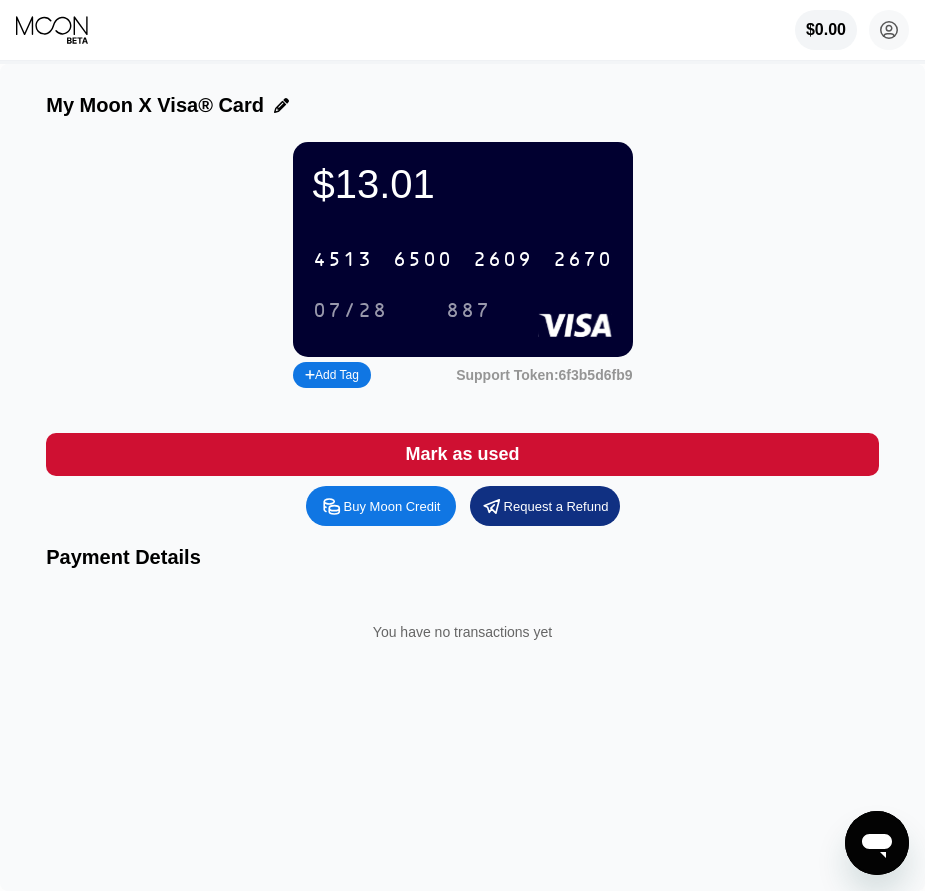 click on "887" at bounding box center [468, 311] 